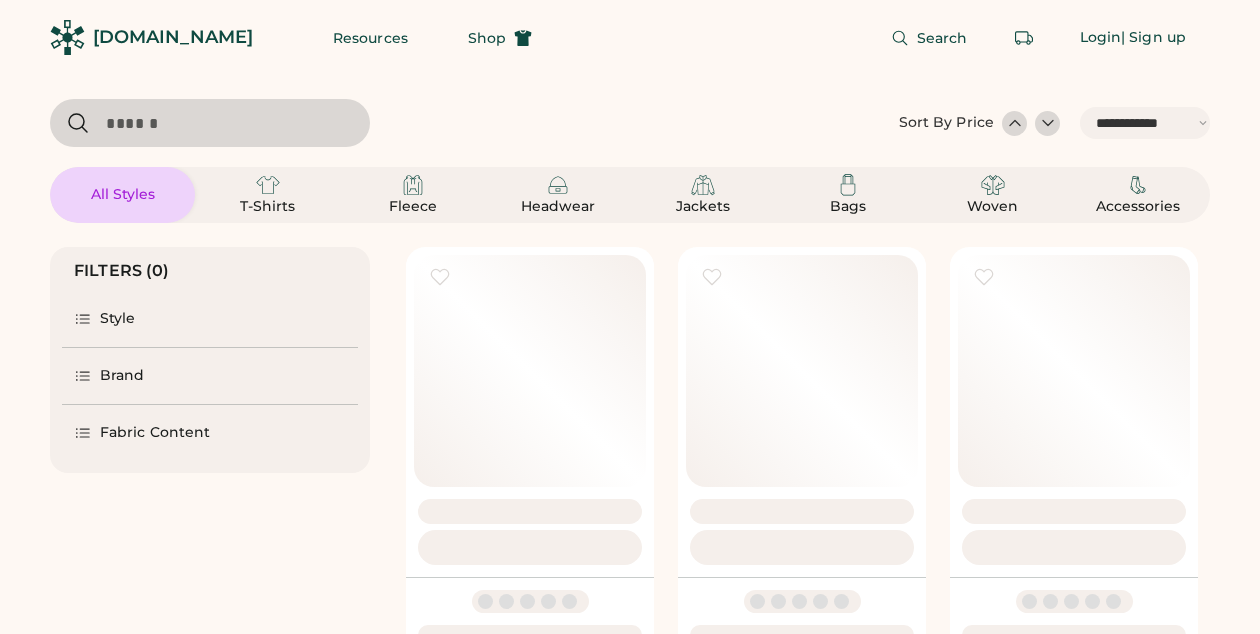 select on "*****" 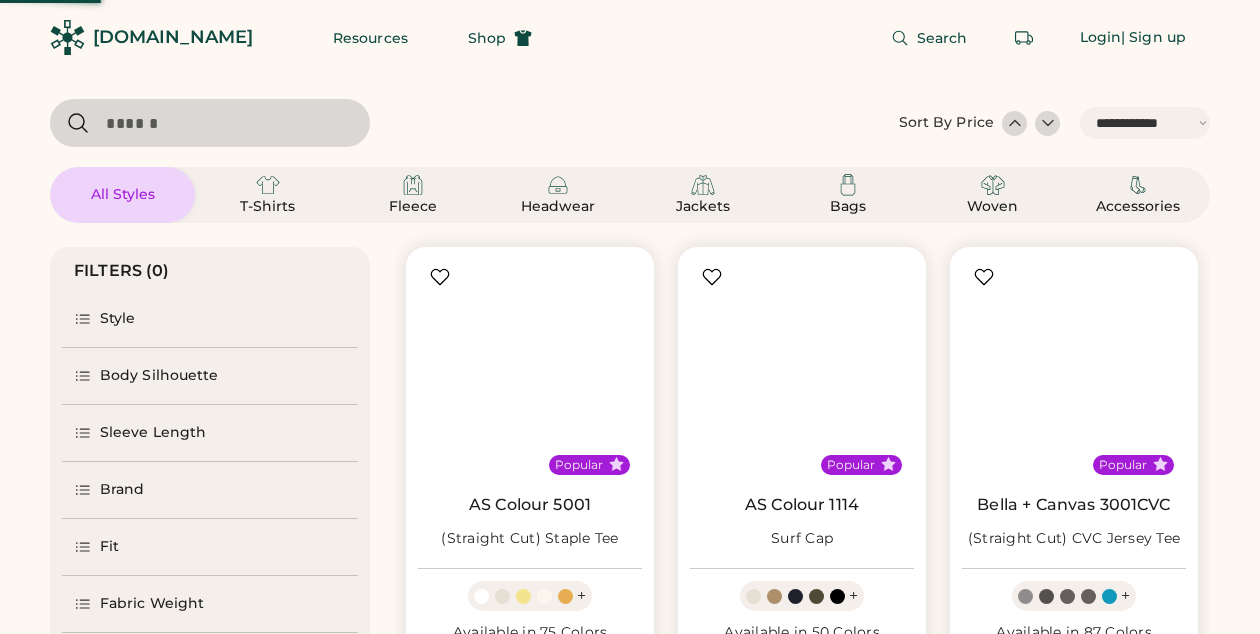 scroll, scrollTop: 0, scrollLeft: 0, axis: both 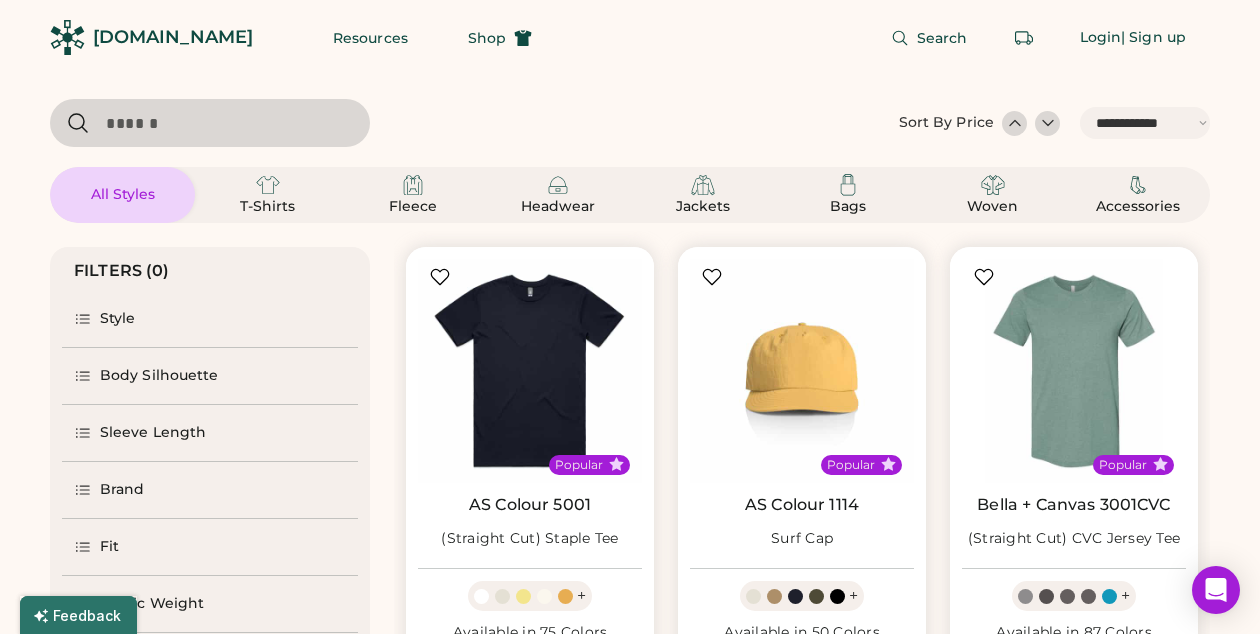 click at bounding box center [210, 123] 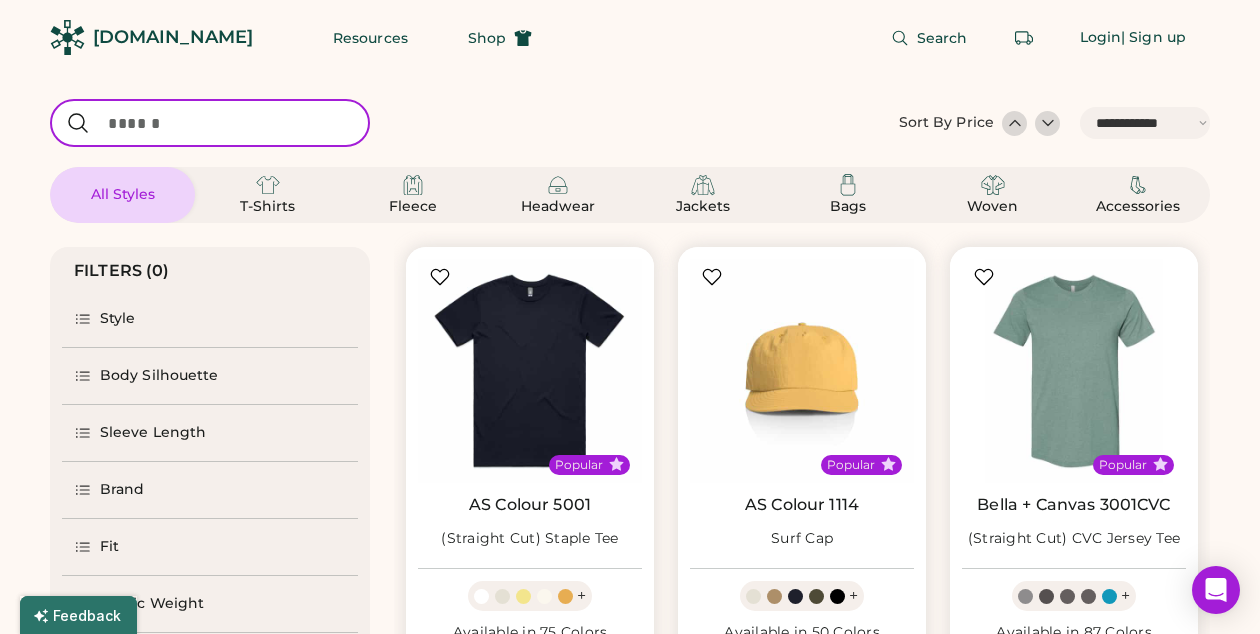type on "*" 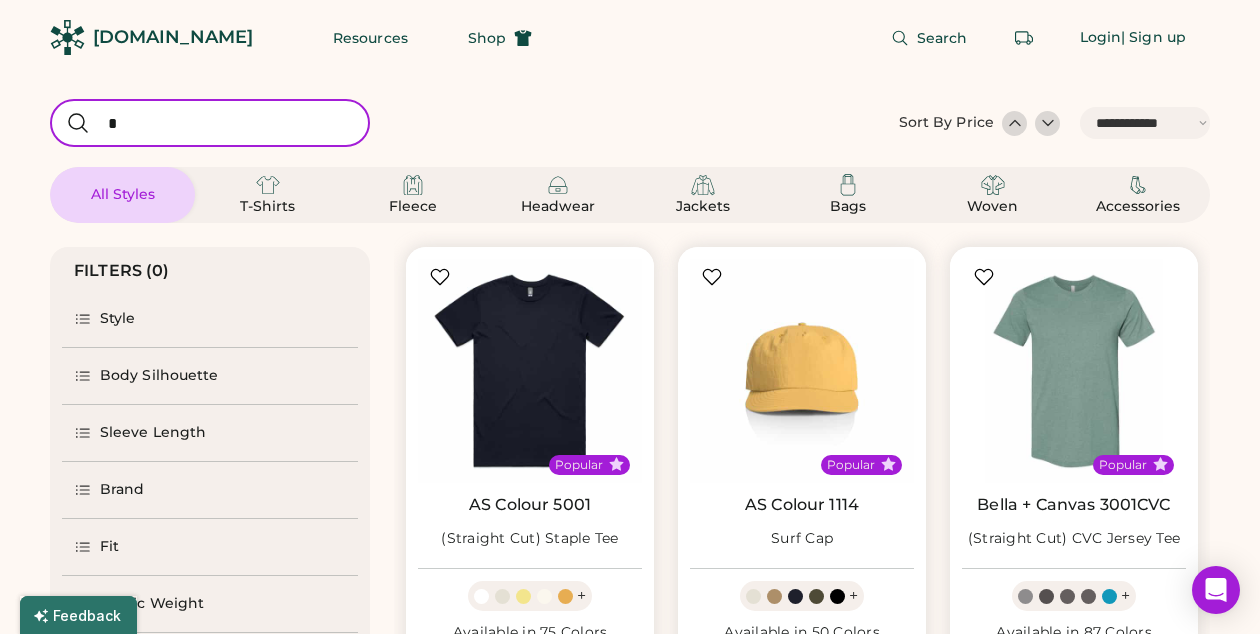 select on "*" 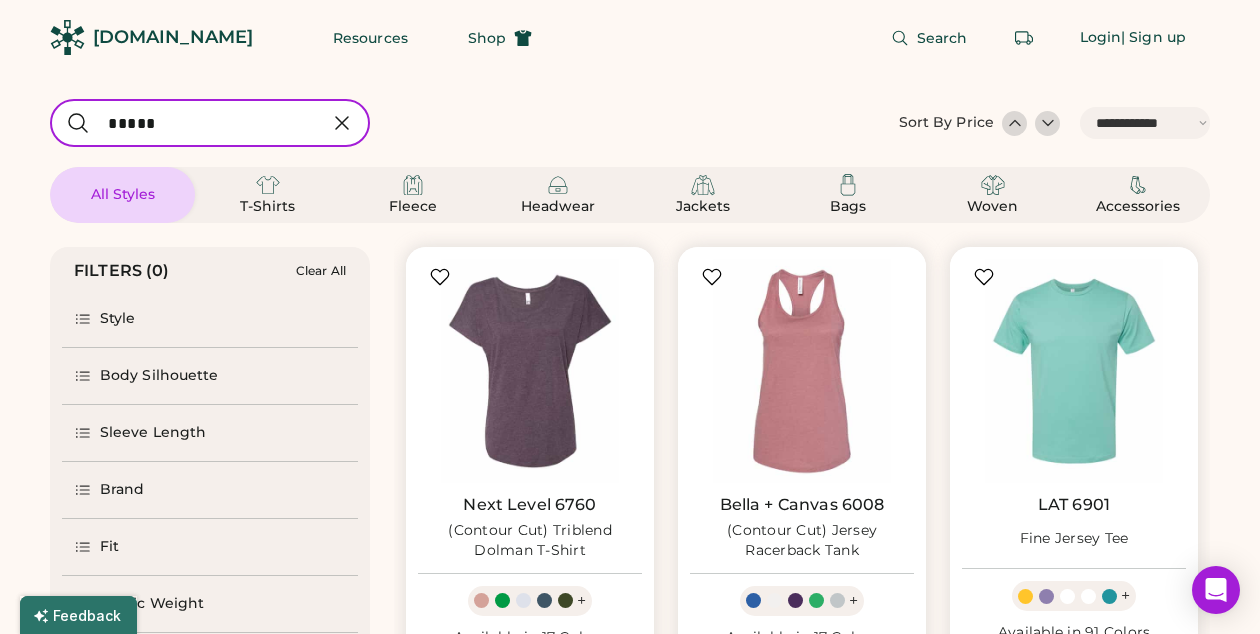 type on "*****" 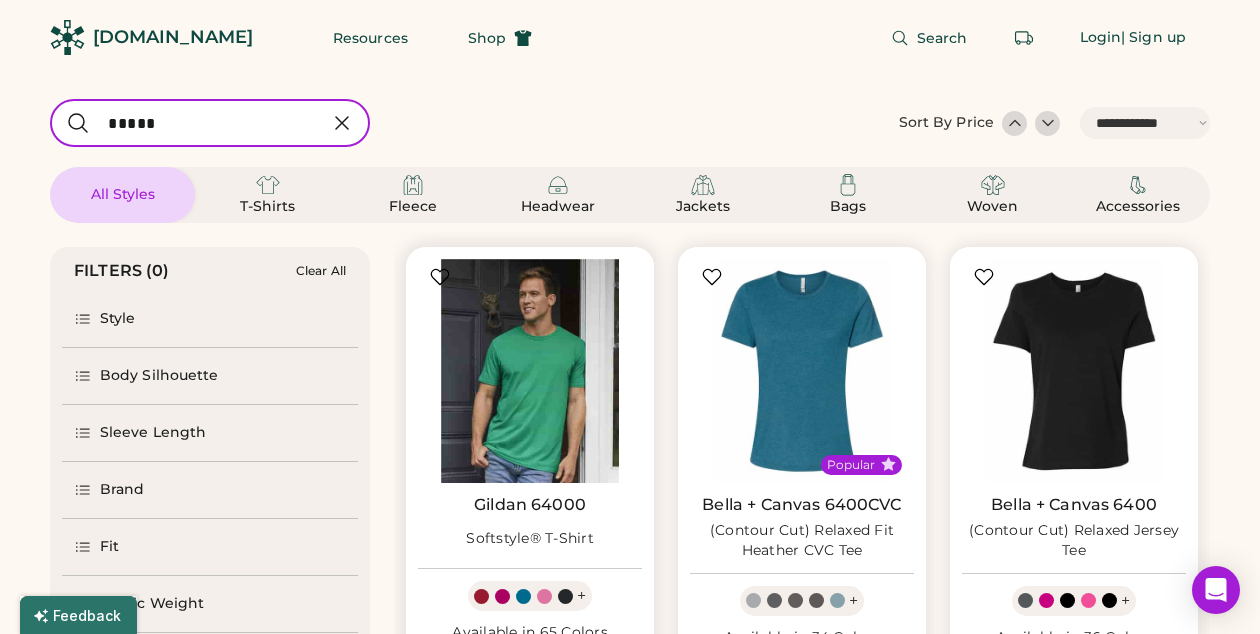 click at bounding box center (530, 371) 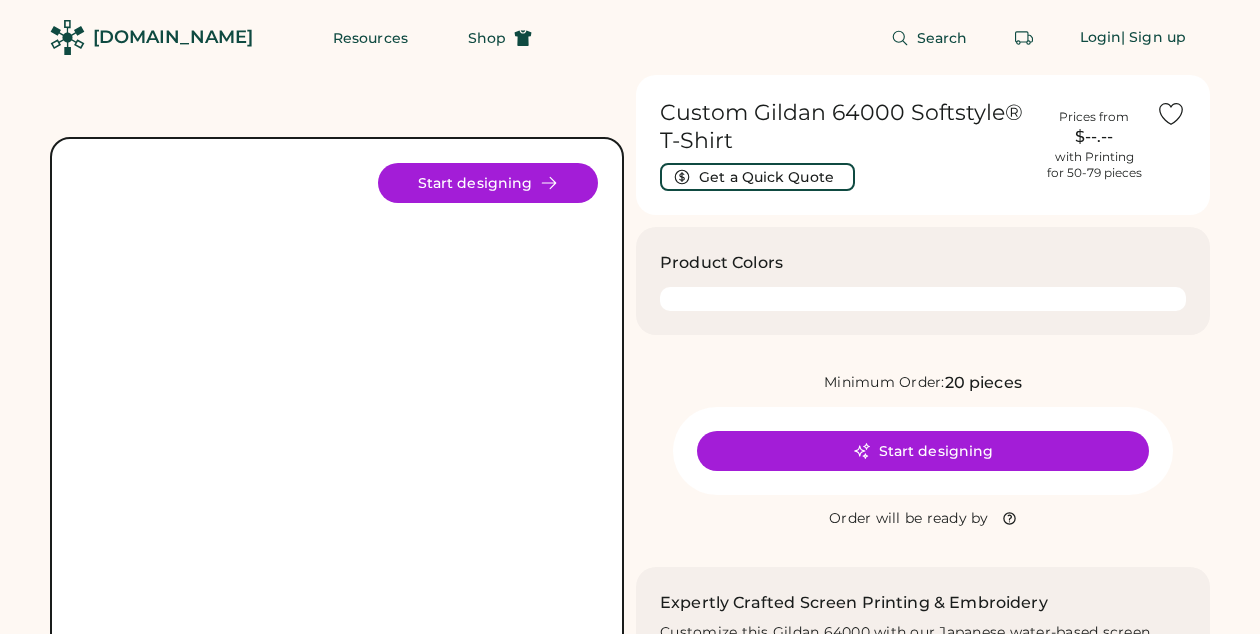 scroll, scrollTop: 0, scrollLeft: 0, axis: both 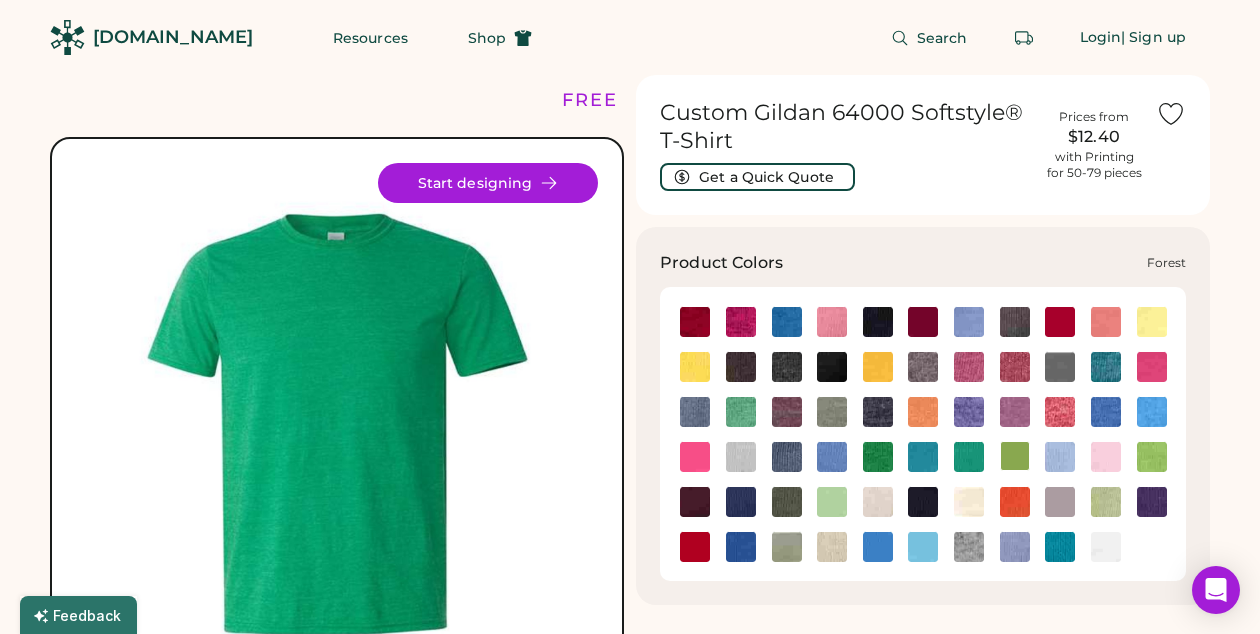 click 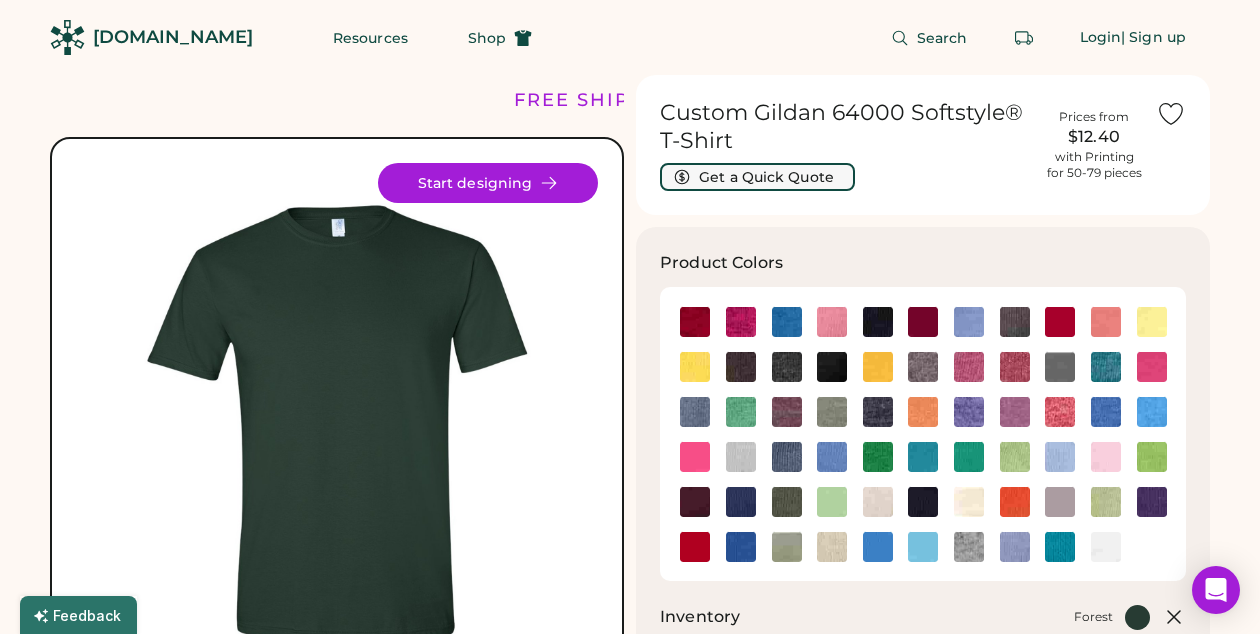 click on "Get a Quick Quote" at bounding box center [757, 177] 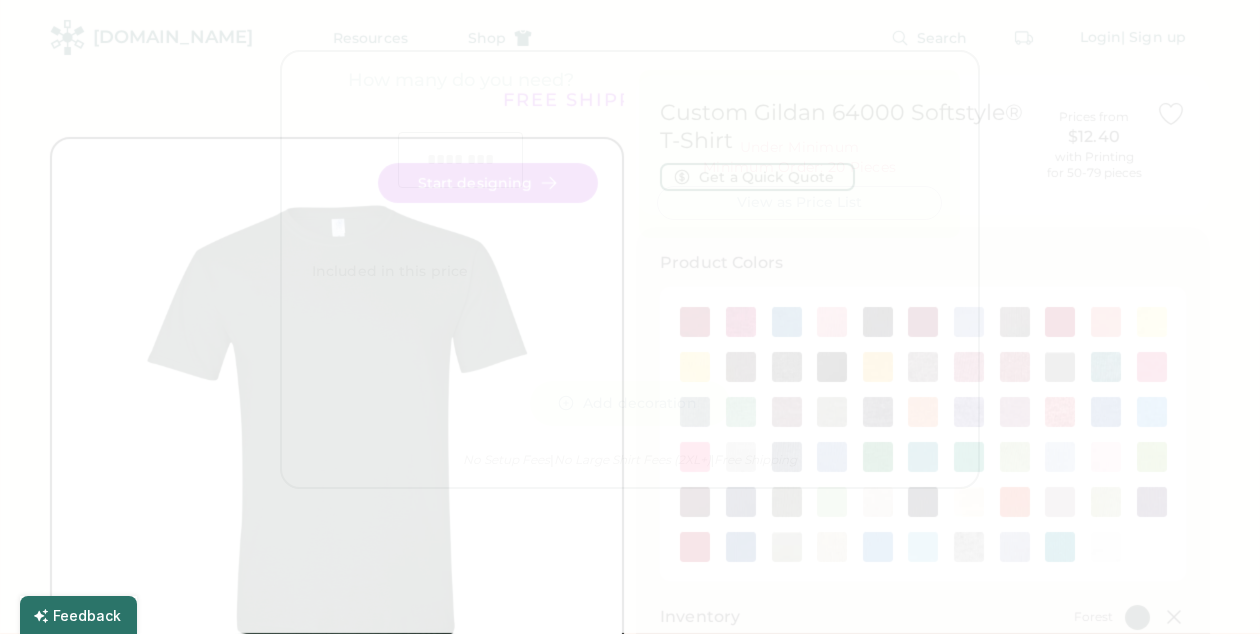 type on "***" 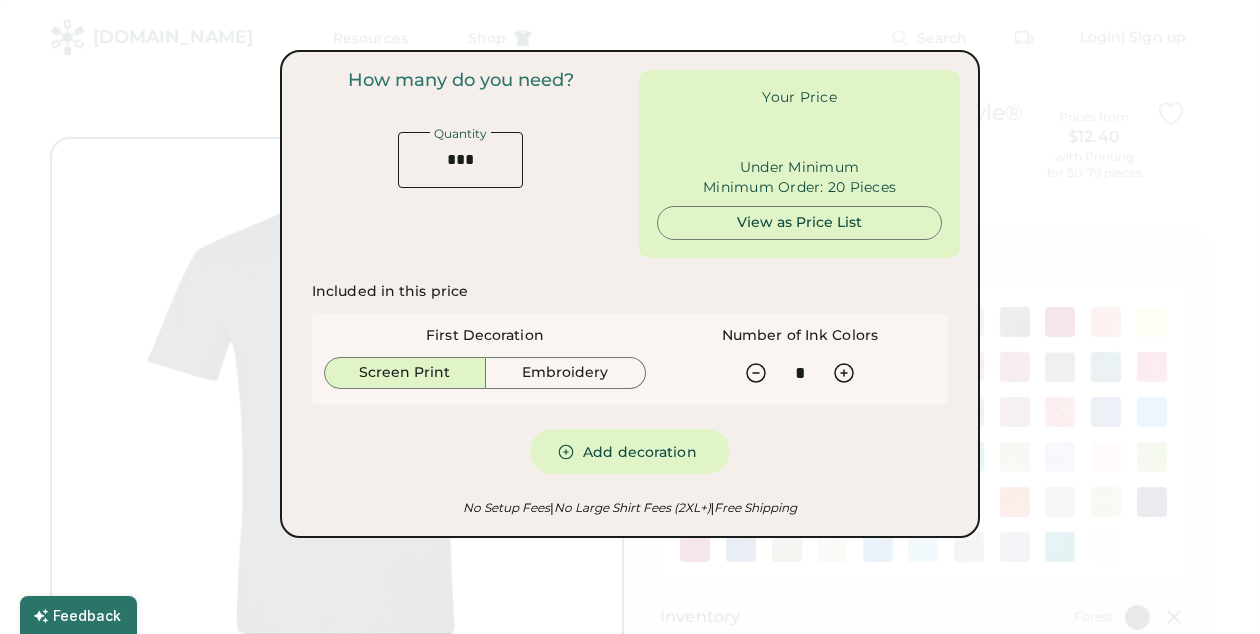 type on "******" 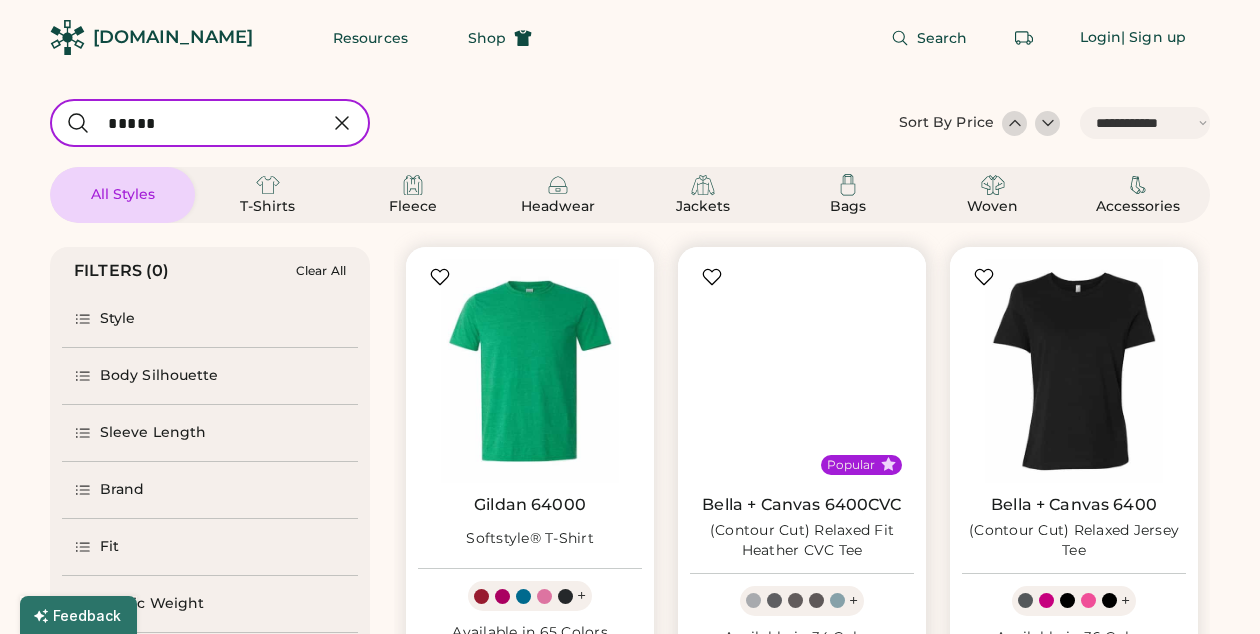 select on "*****" 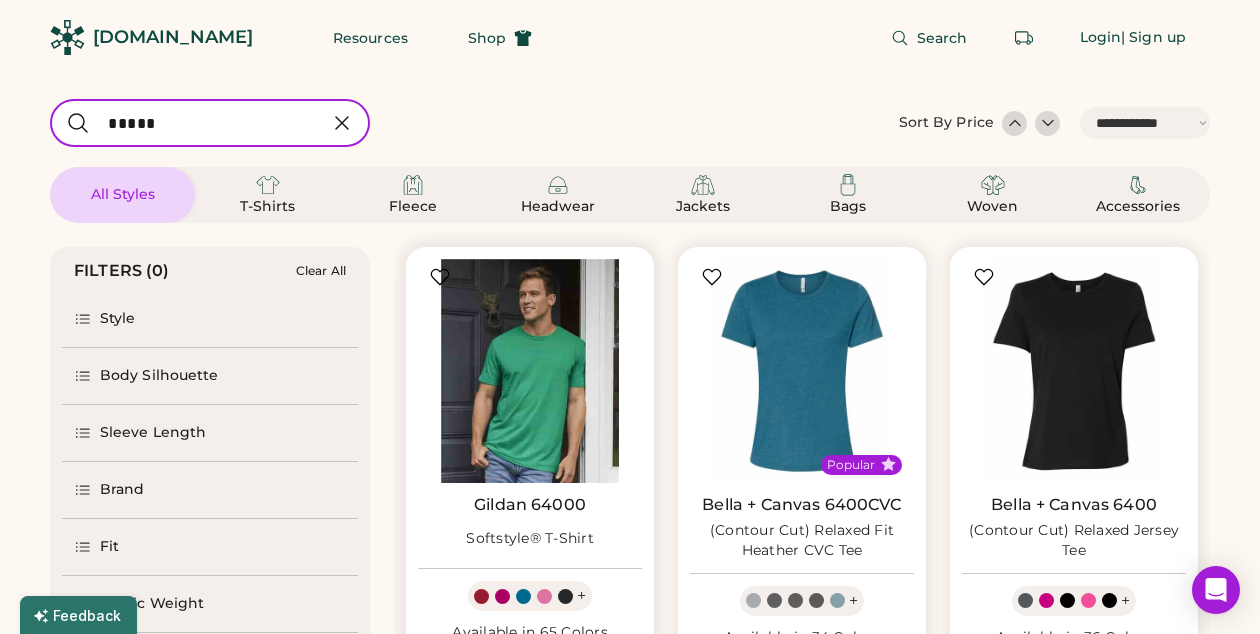 click at bounding box center [530, 371] 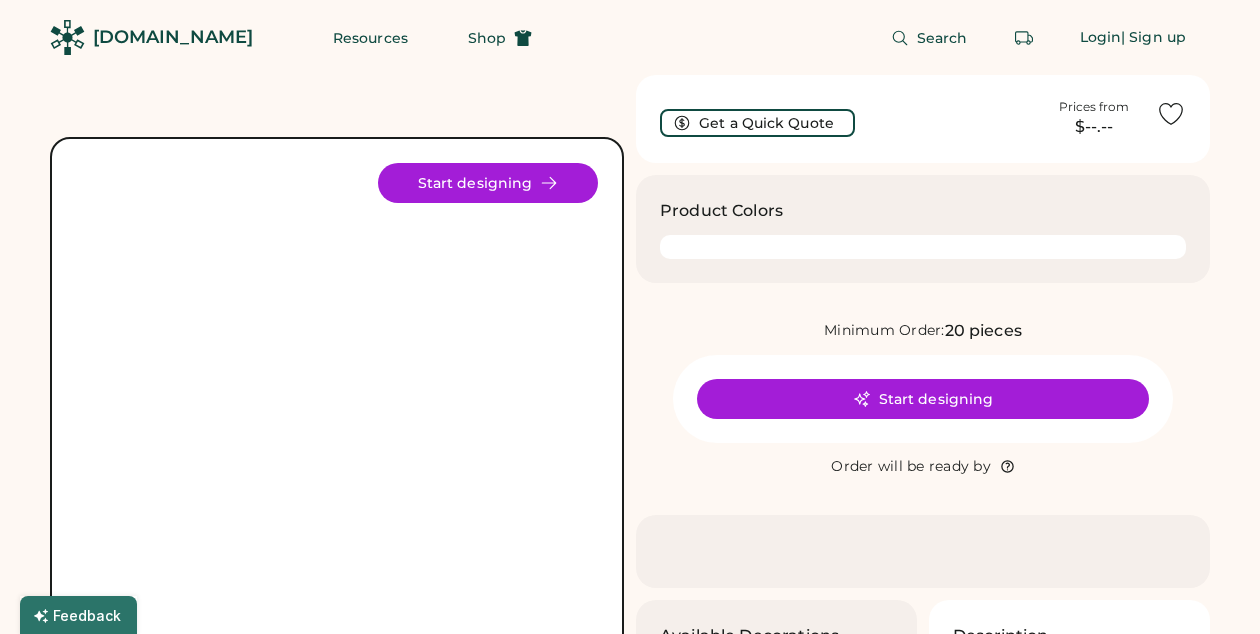 scroll, scrollTop: 0, scrollLeft: 0, axis: both 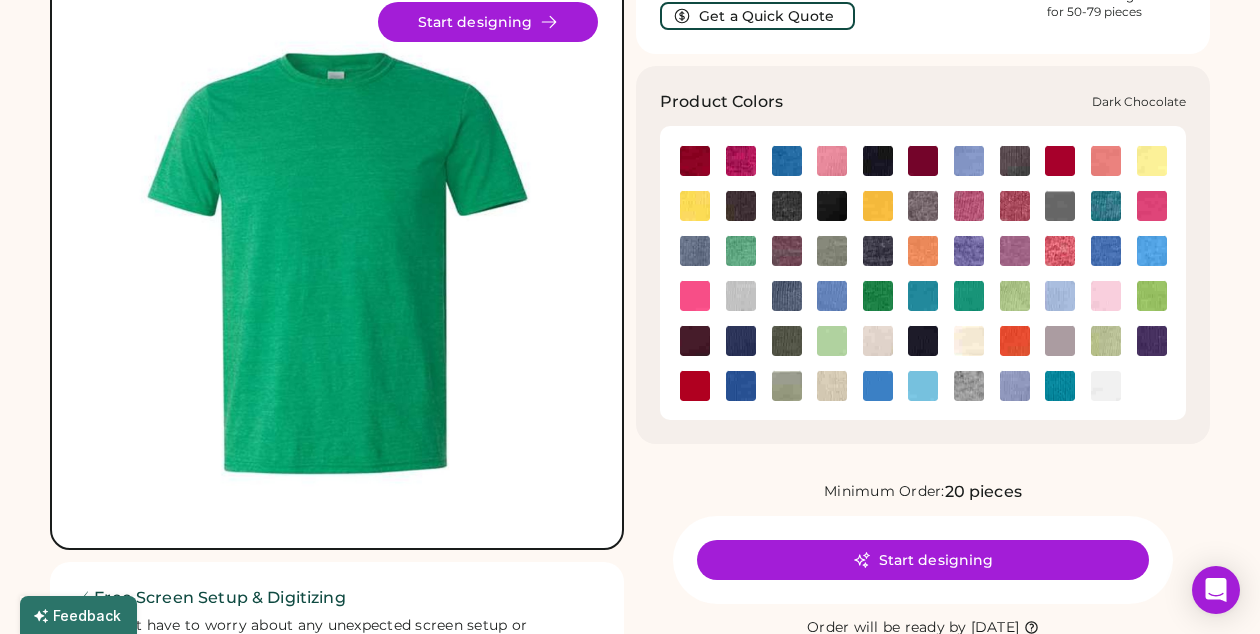 click 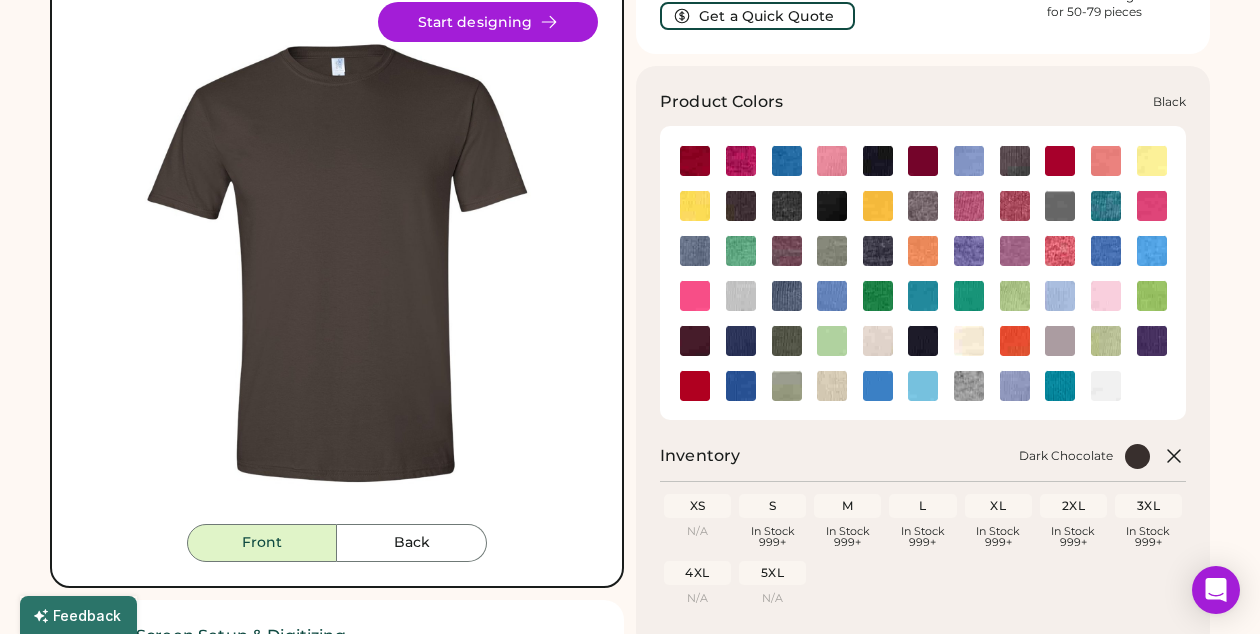 click 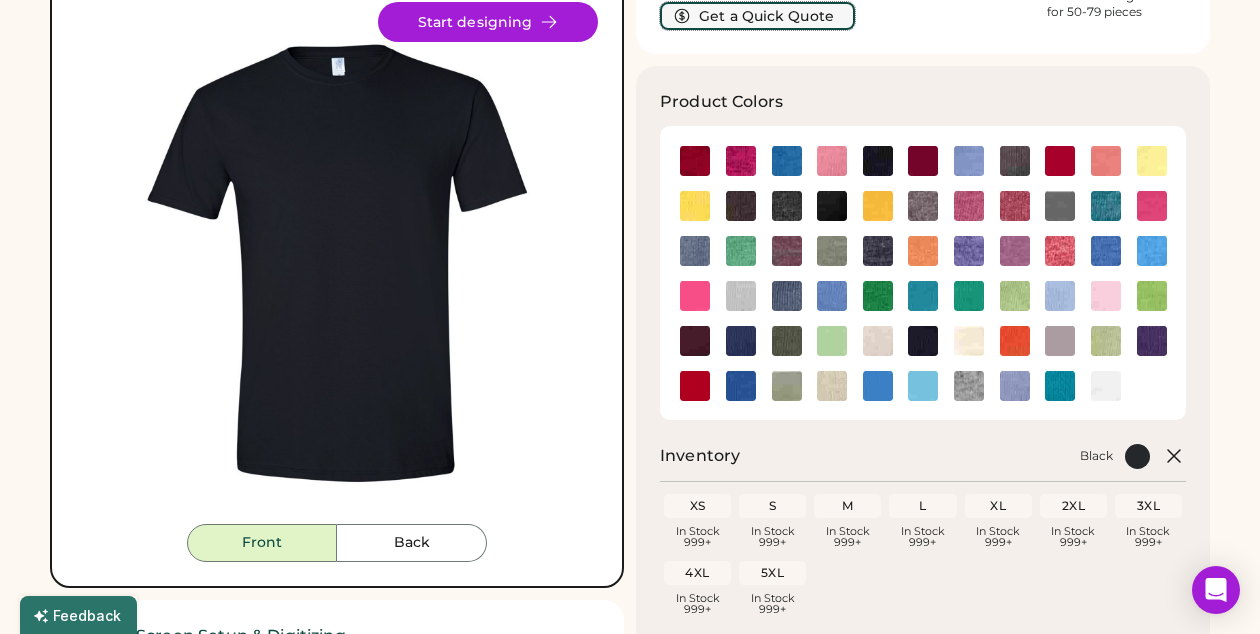 click on "Get a Quick Quote" at bounding box center (757, 16) 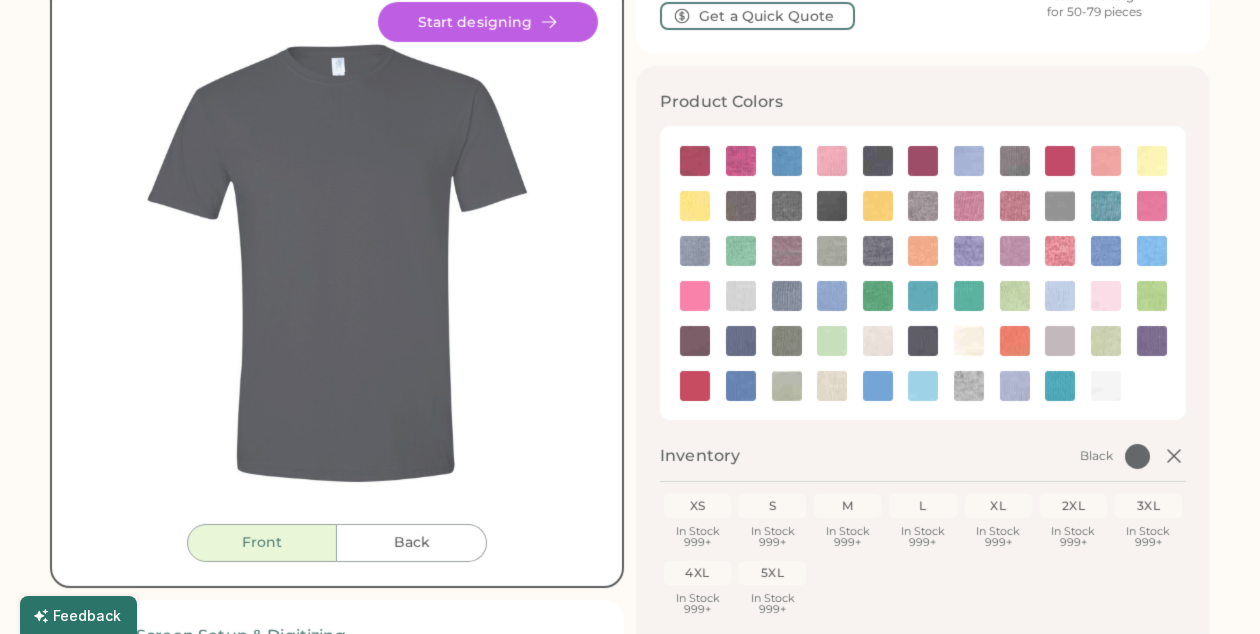 type on "******" 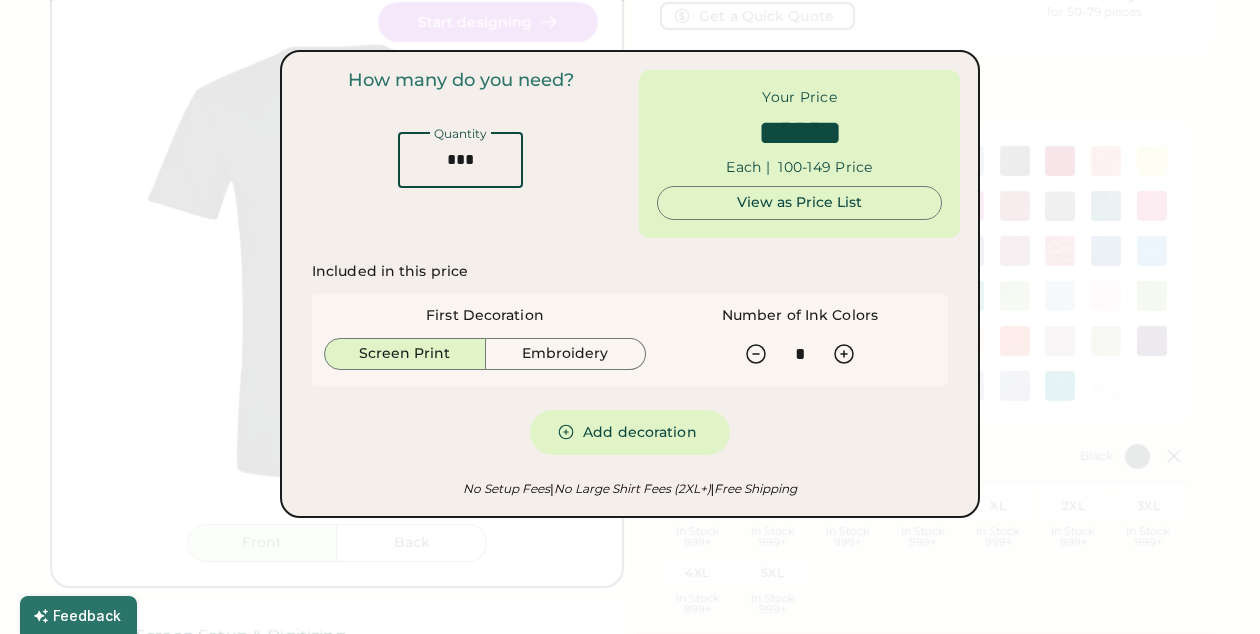 drag, startPoint x: 446, startPoint y: 159, endPoint x: 541, endPoint y: 149, distance: 95.524864 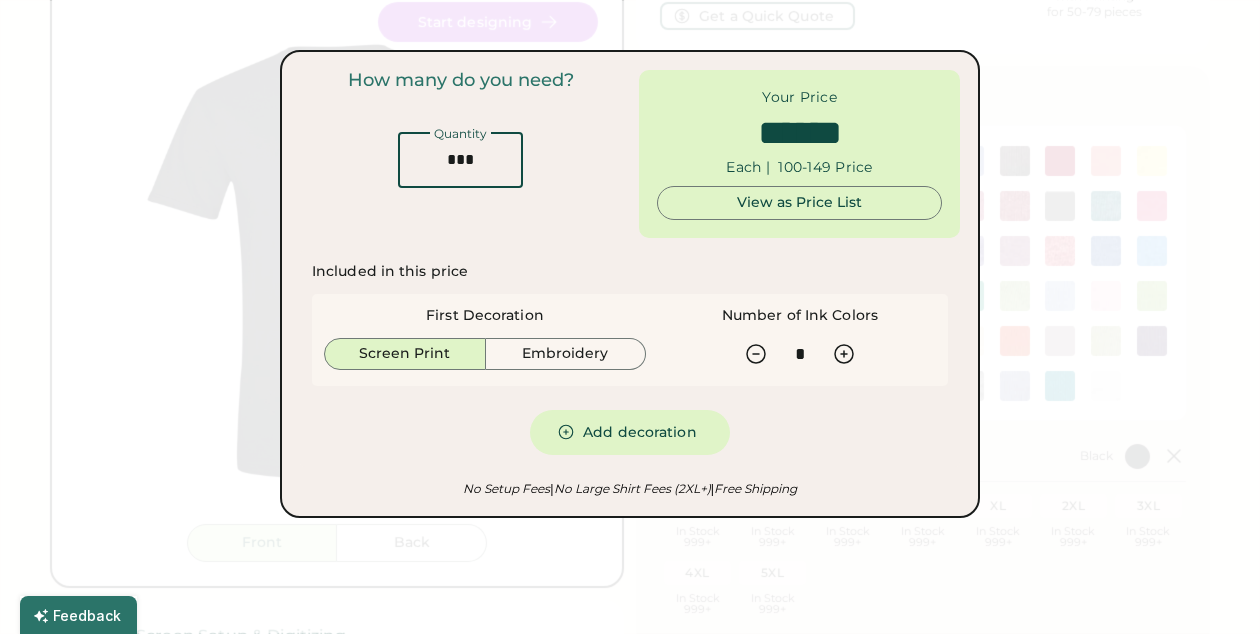 drag, startPoint x: 432, startPoint y: 163, endPoint x: 478, endPoint y: 163, distance: 46 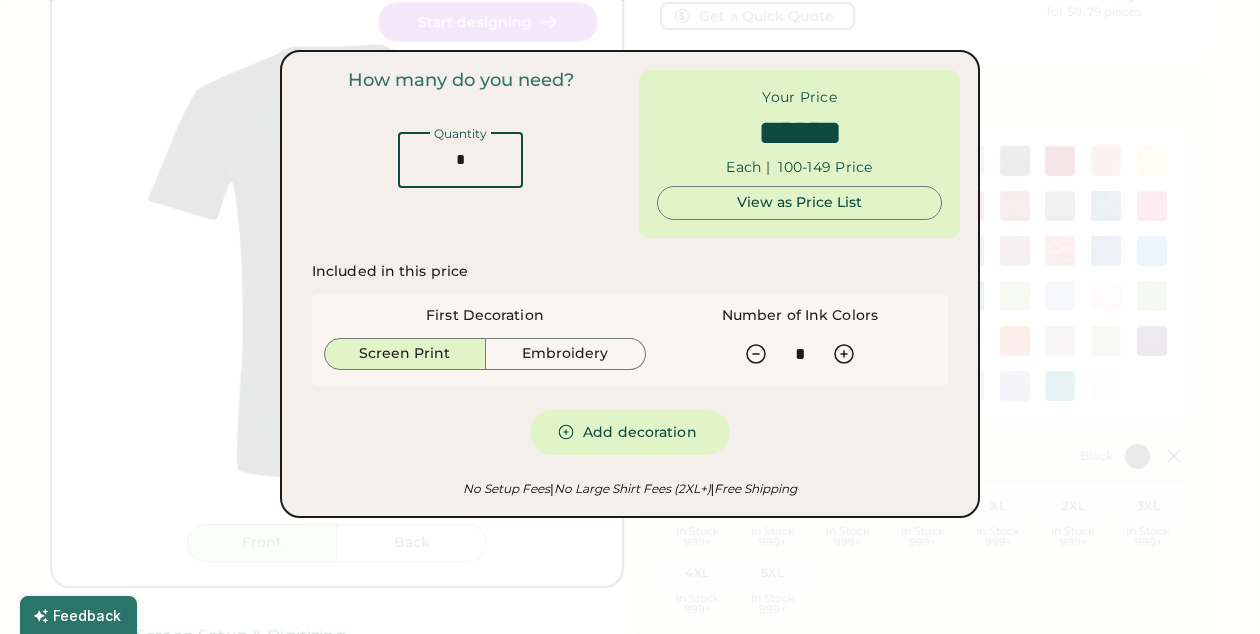 type on "*****" 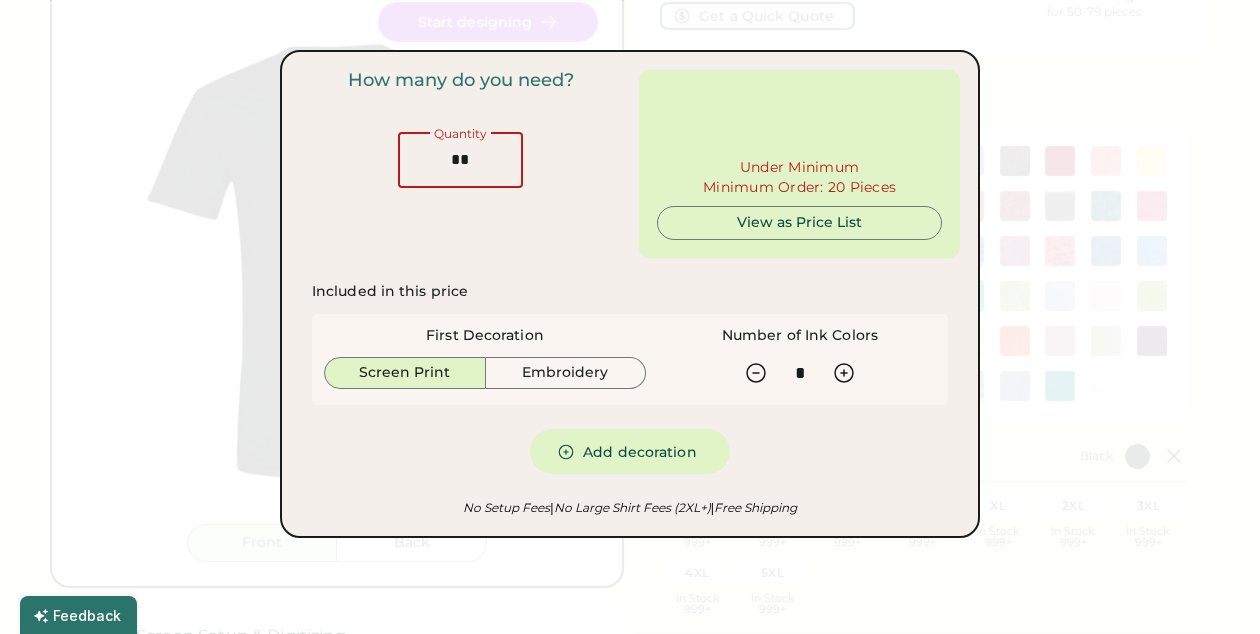 type on "**" 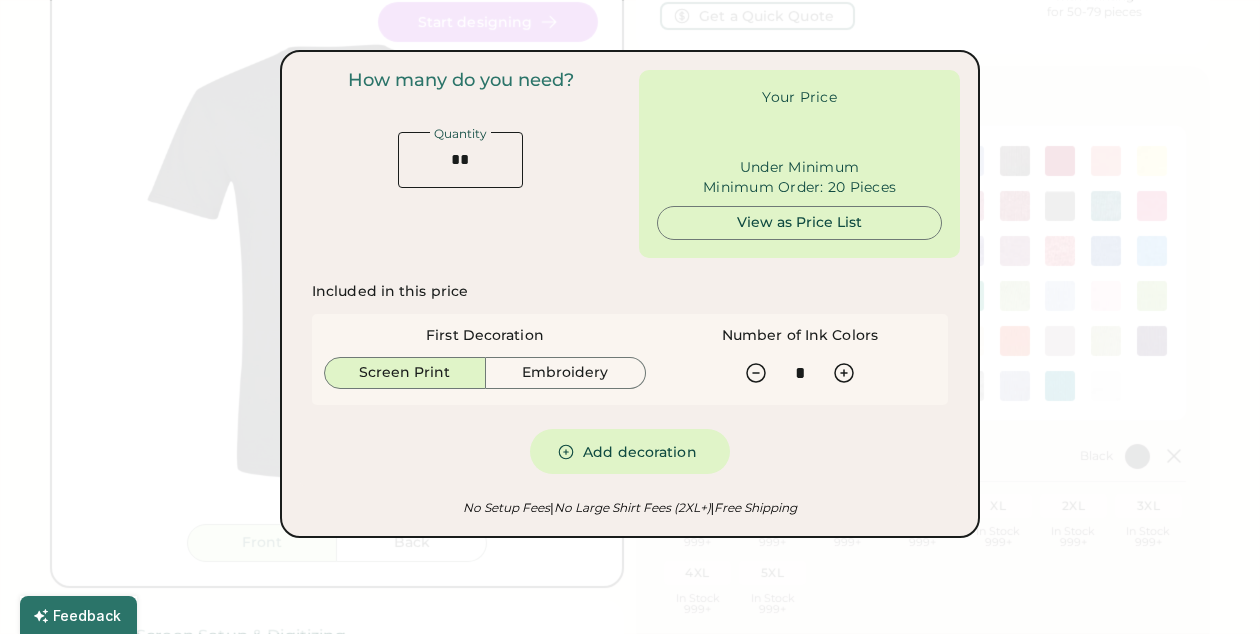 click on "How many do you need? Quantity" at bounding box center (460, 164) 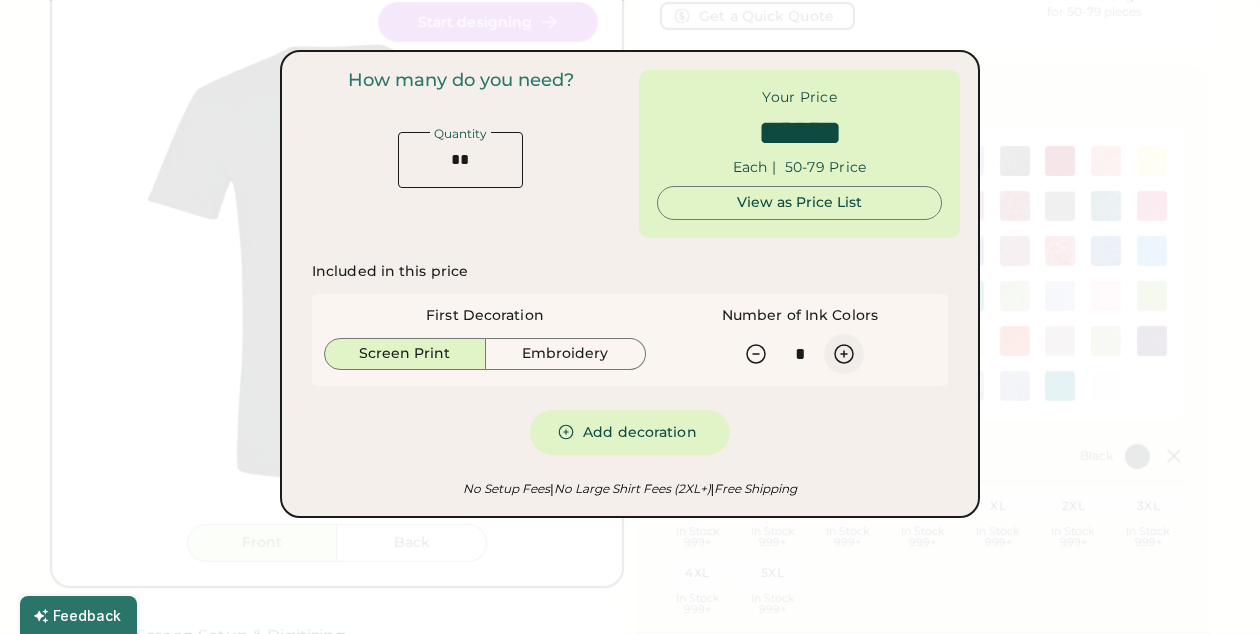 click 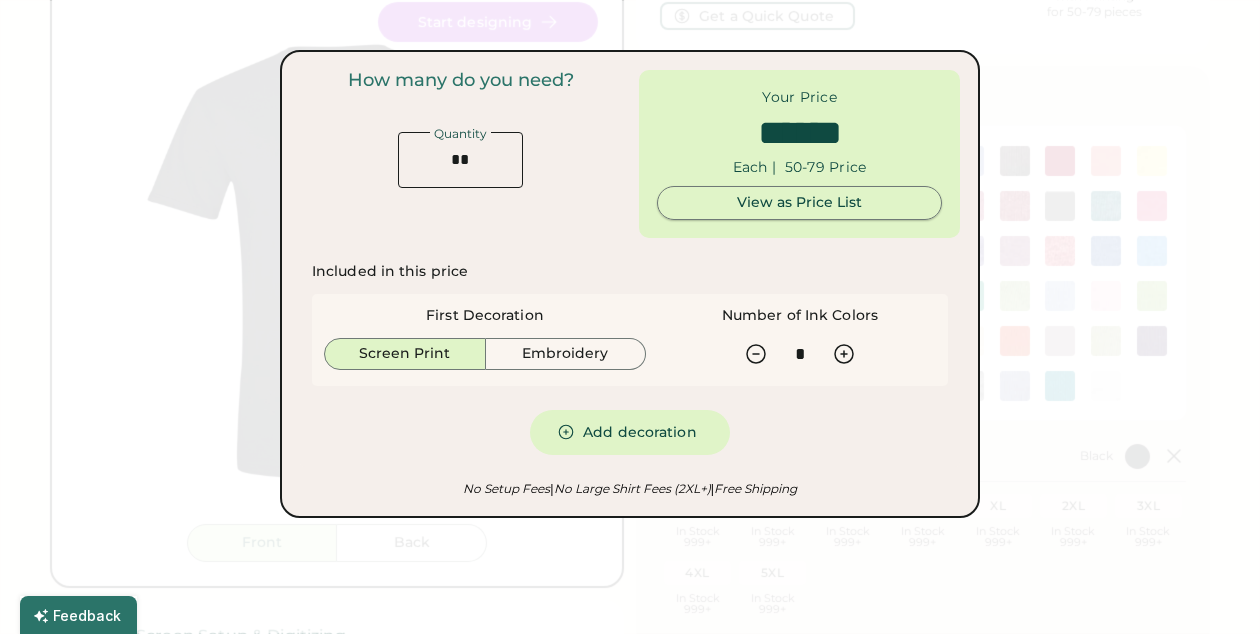 click on "View as Price List" at bounding box center [799, 203] 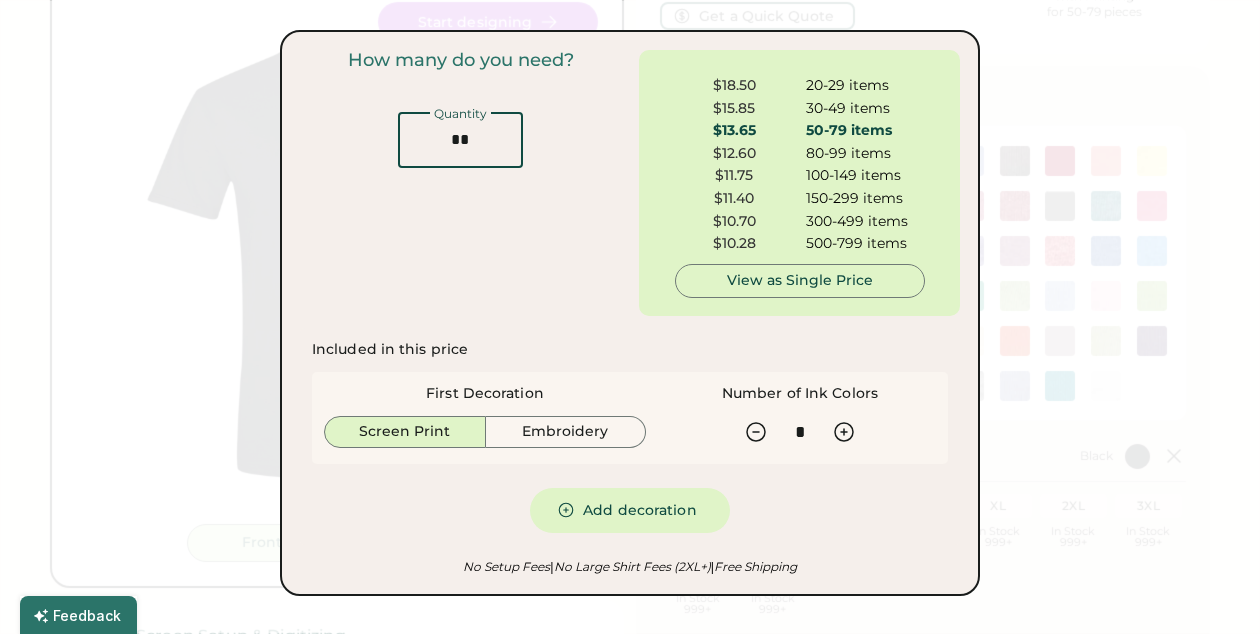 drag, startPoint x: 435, startPoint y: 147, endPoint x: 500, endPoint y: 145, distance: 65.03076 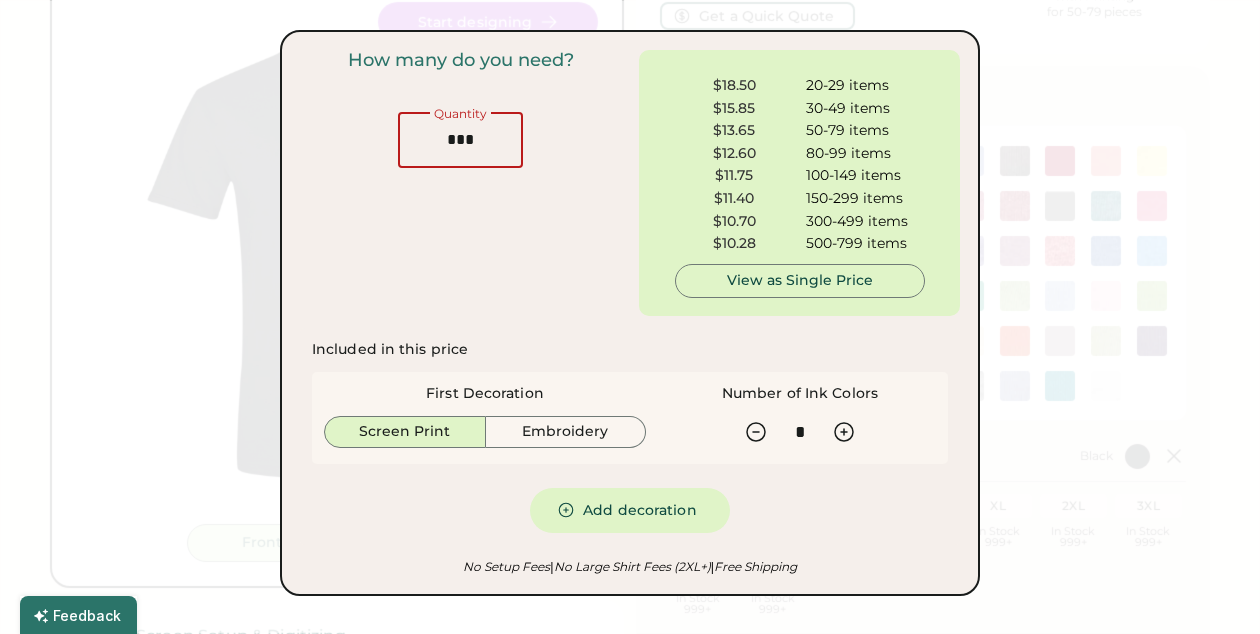 type on "***" 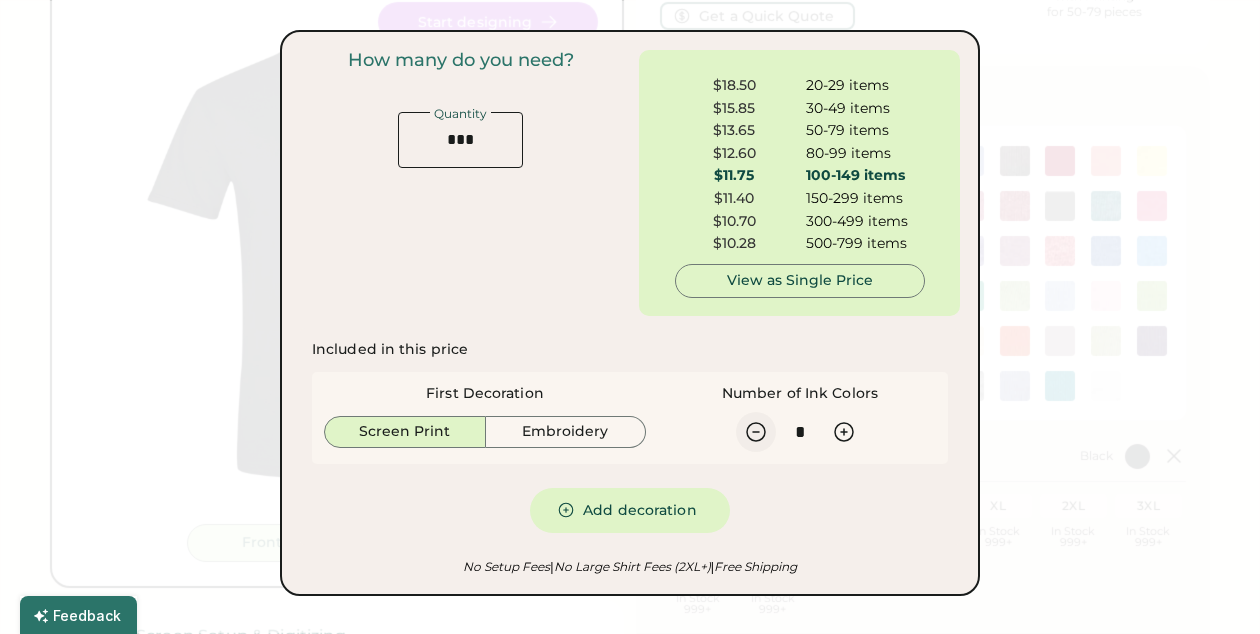 click 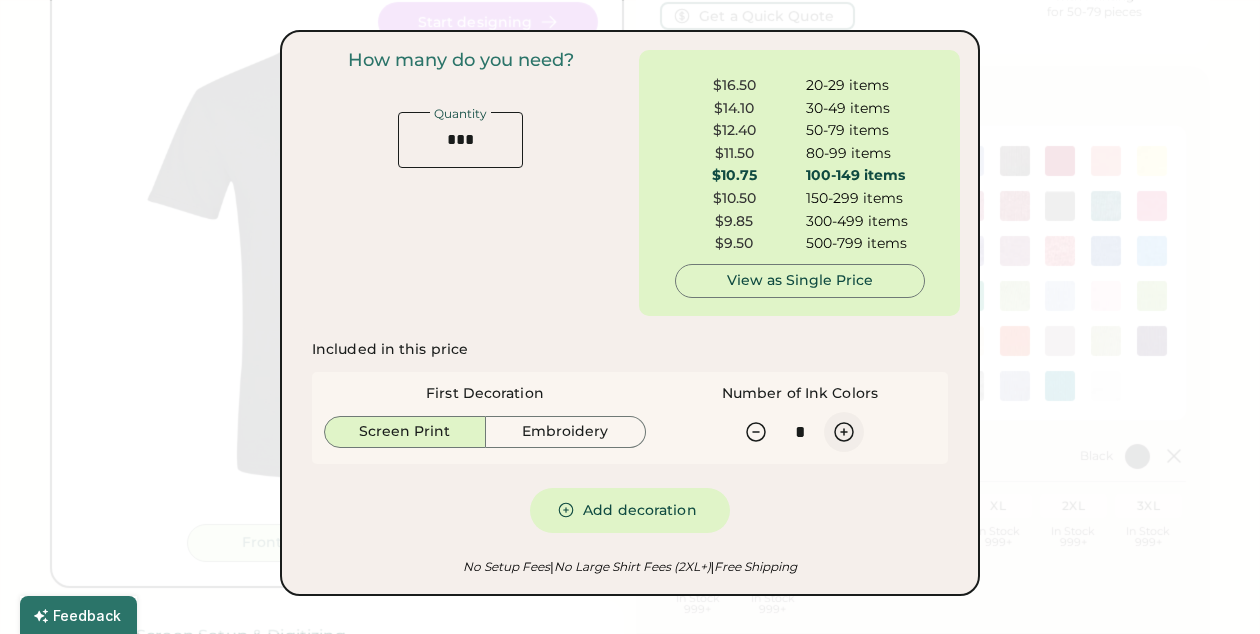 click 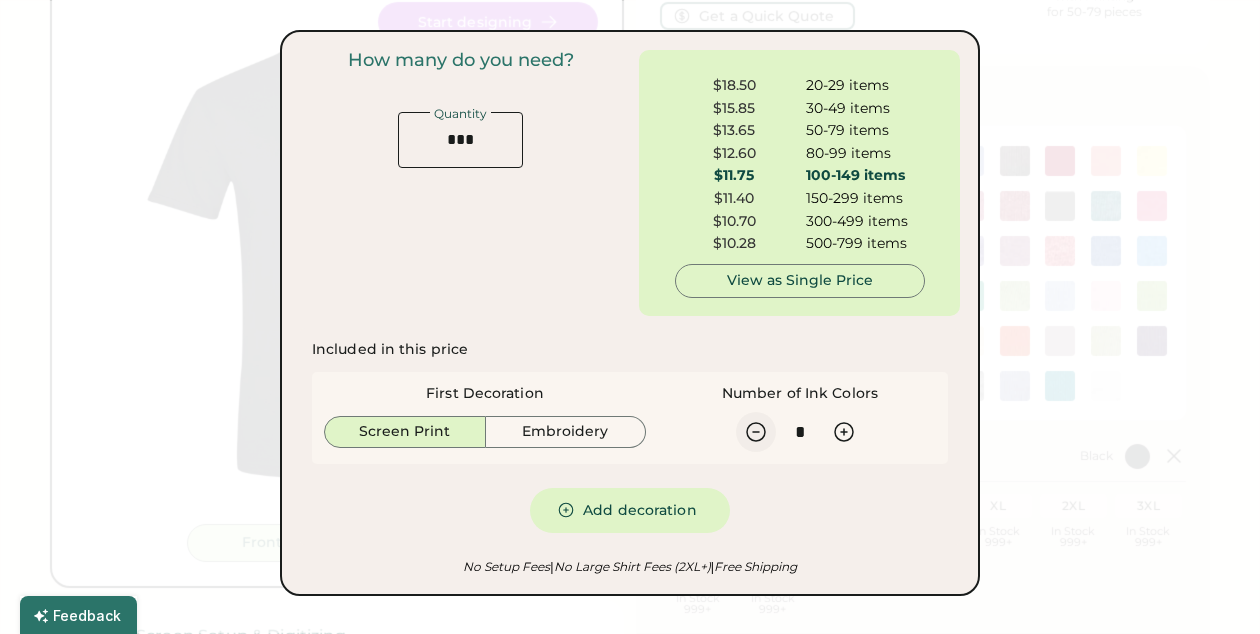click 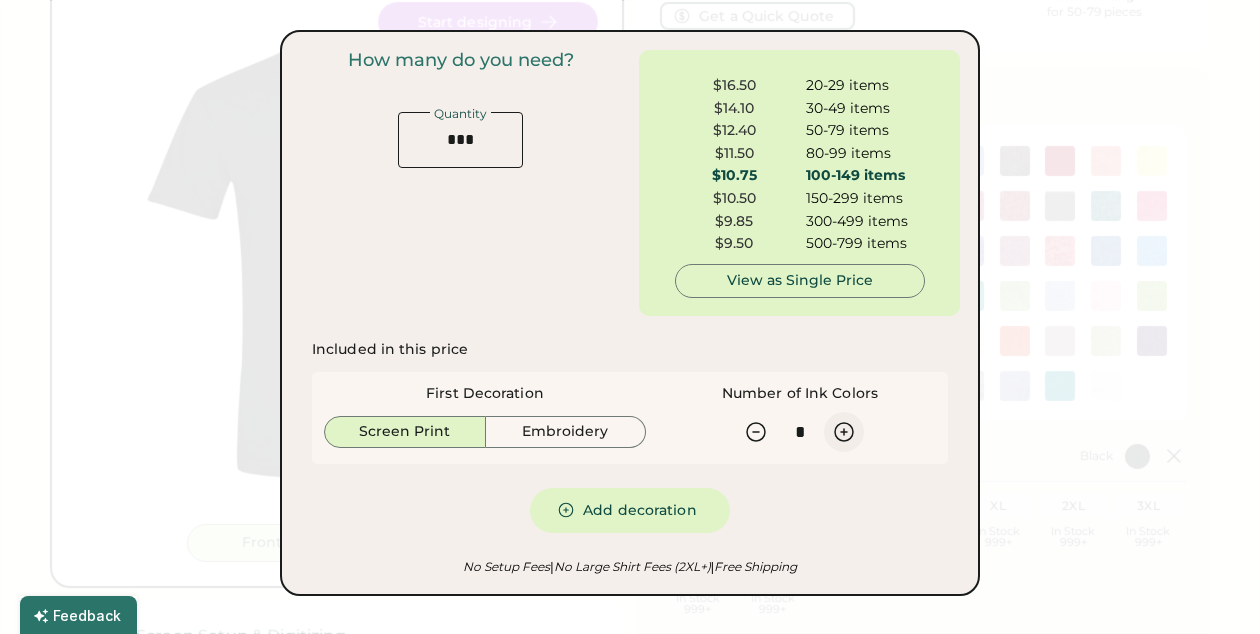 click 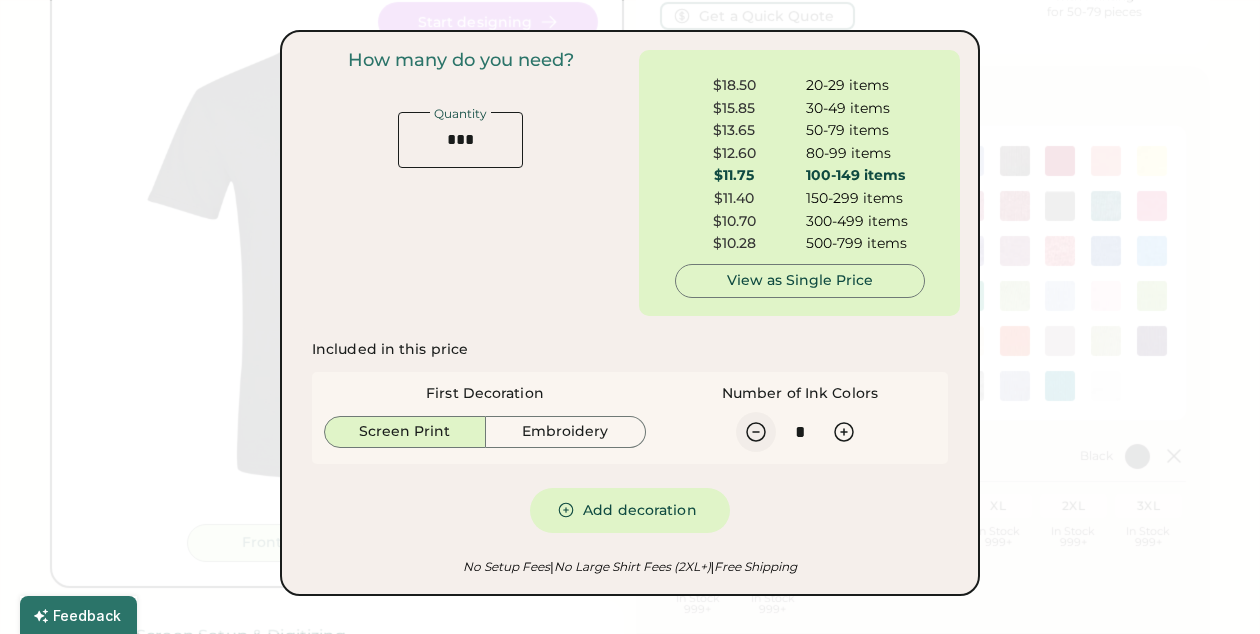 click 